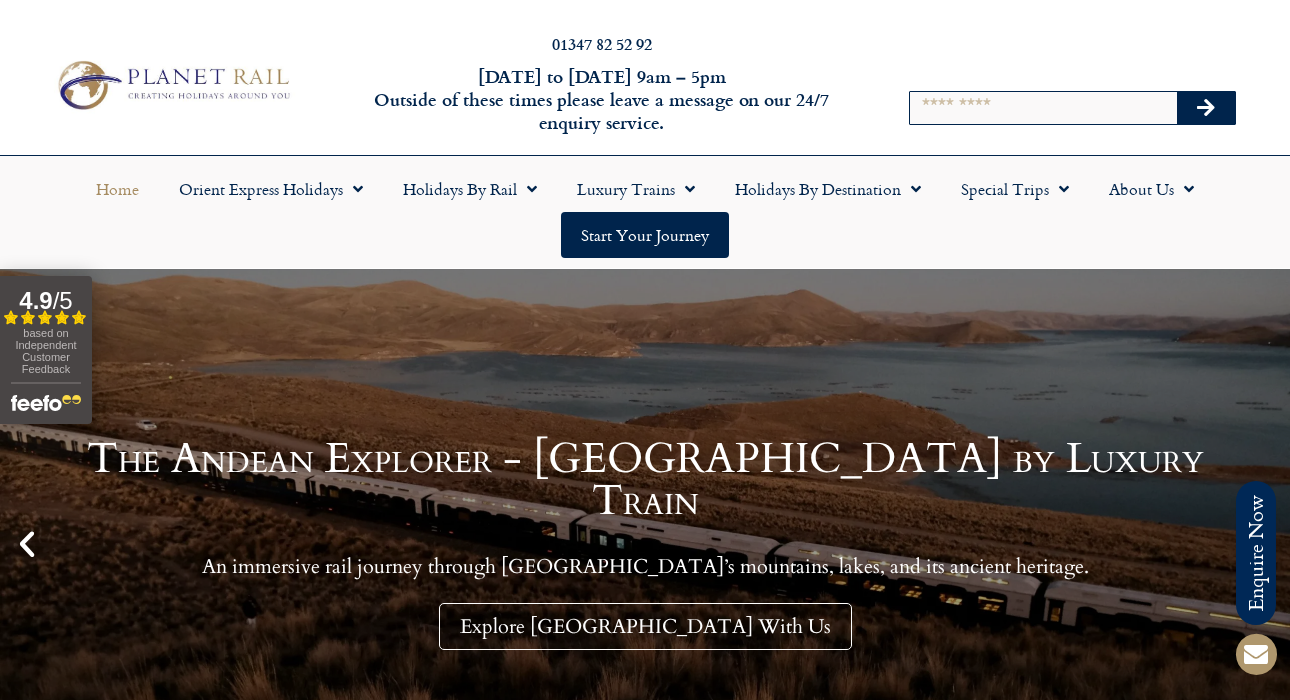 scroll, scrollTop: 0, scrollLeft: 0, axis: both 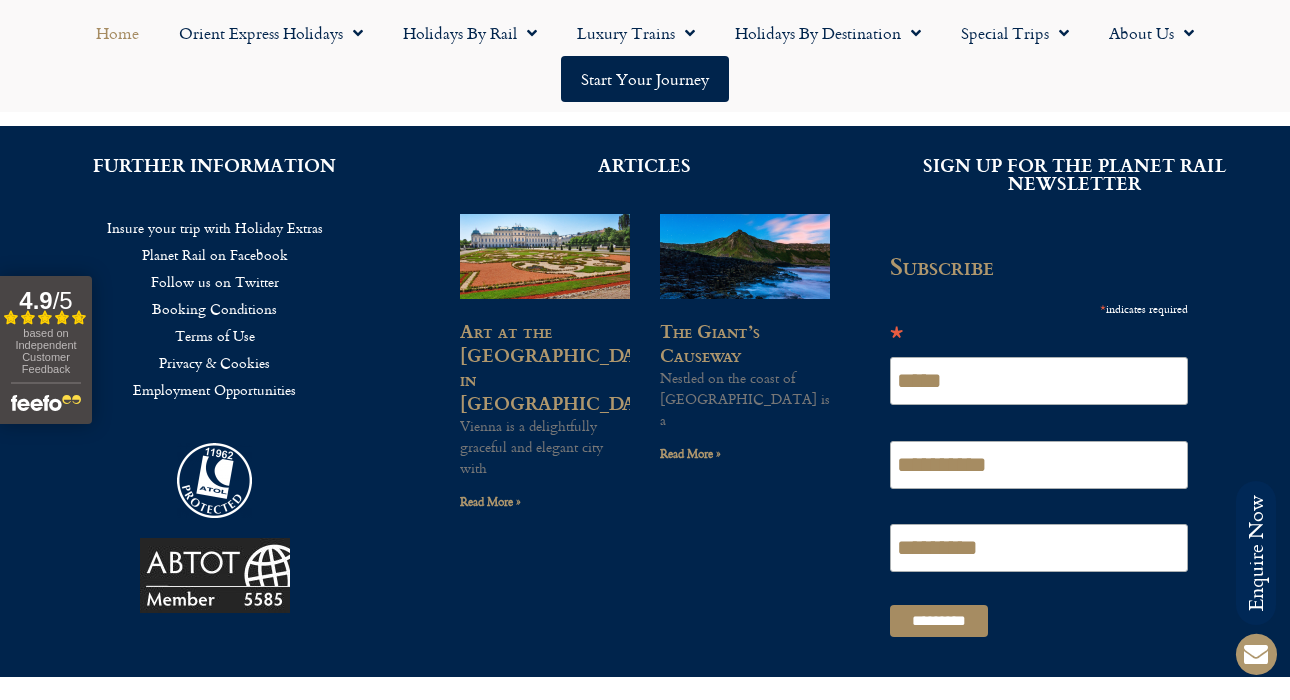 click on "Insure your trip with Holiday Extras" 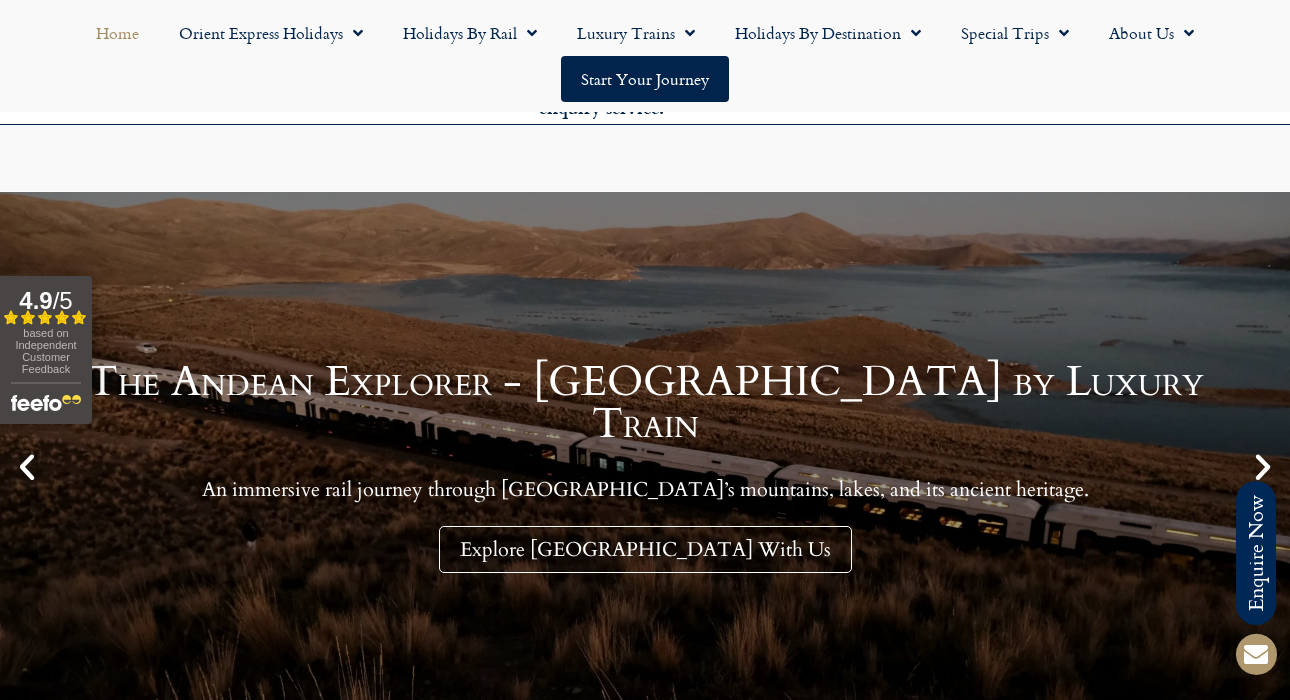 scroll, scrollTop: 3424, scrollLeft: 0, axis: vertical 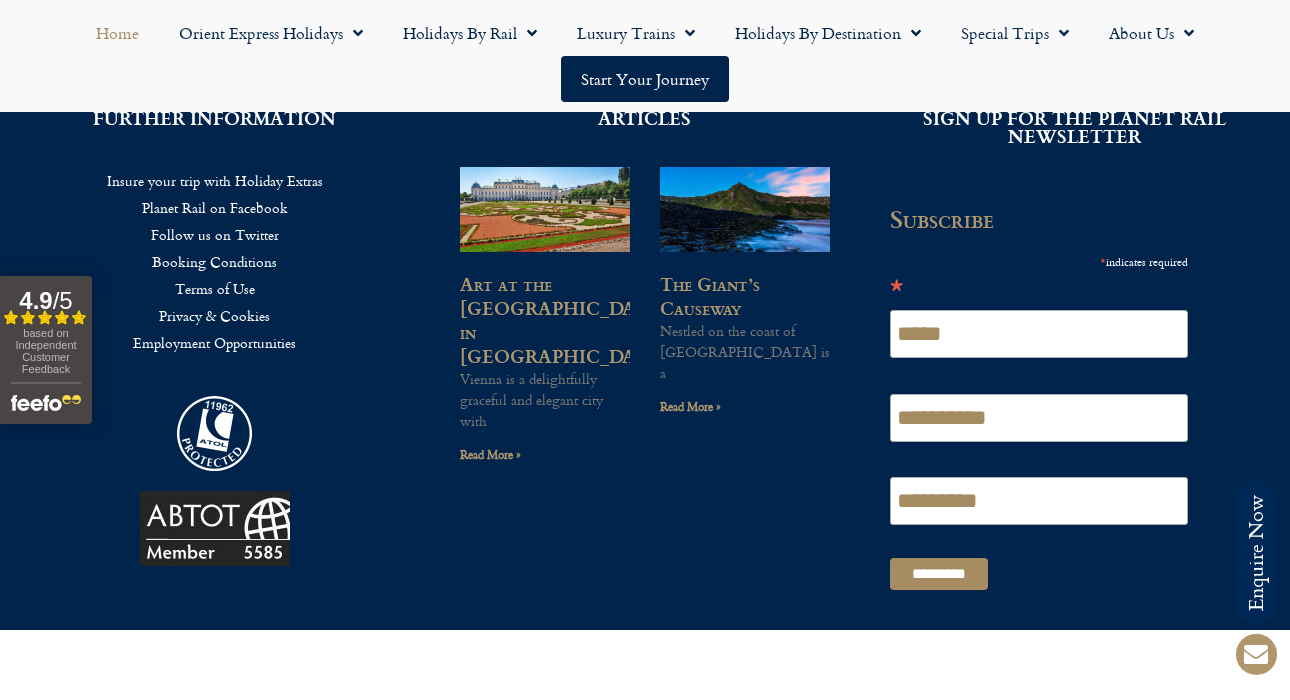 click on "Planet Rail on Facebook" 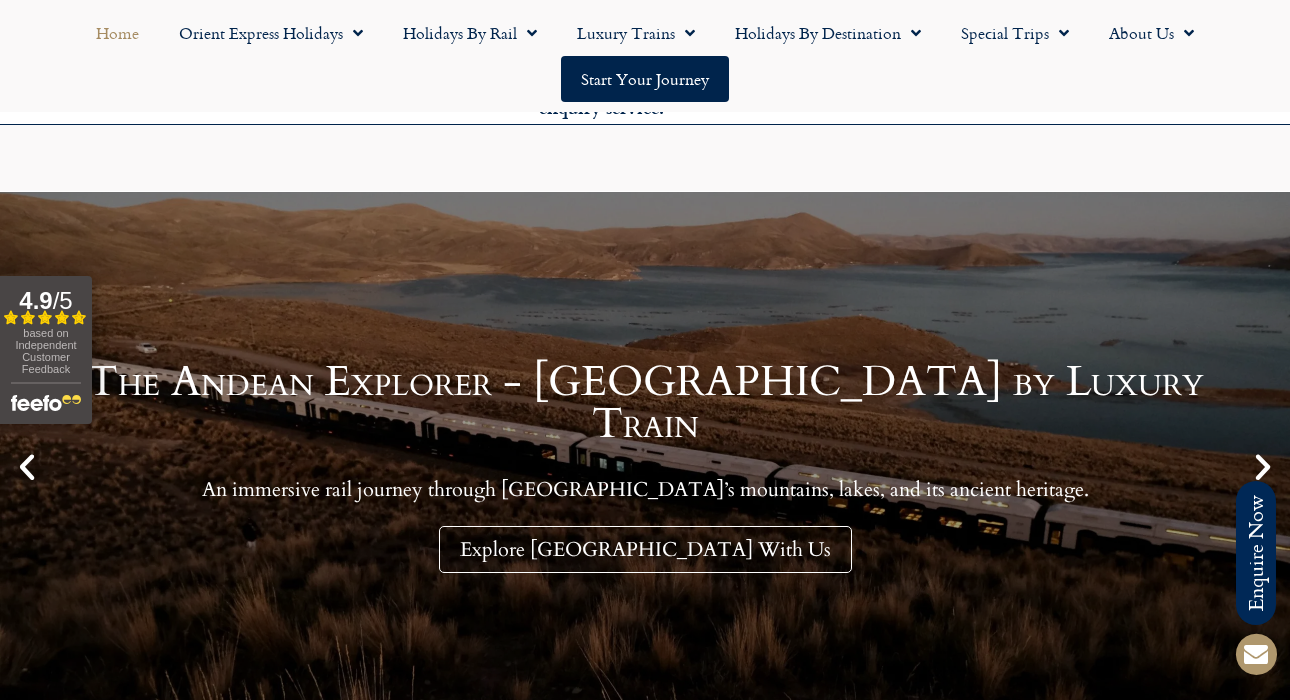 scroll, scrollTop: 2322, scrollLeft: 0, axis: vertical 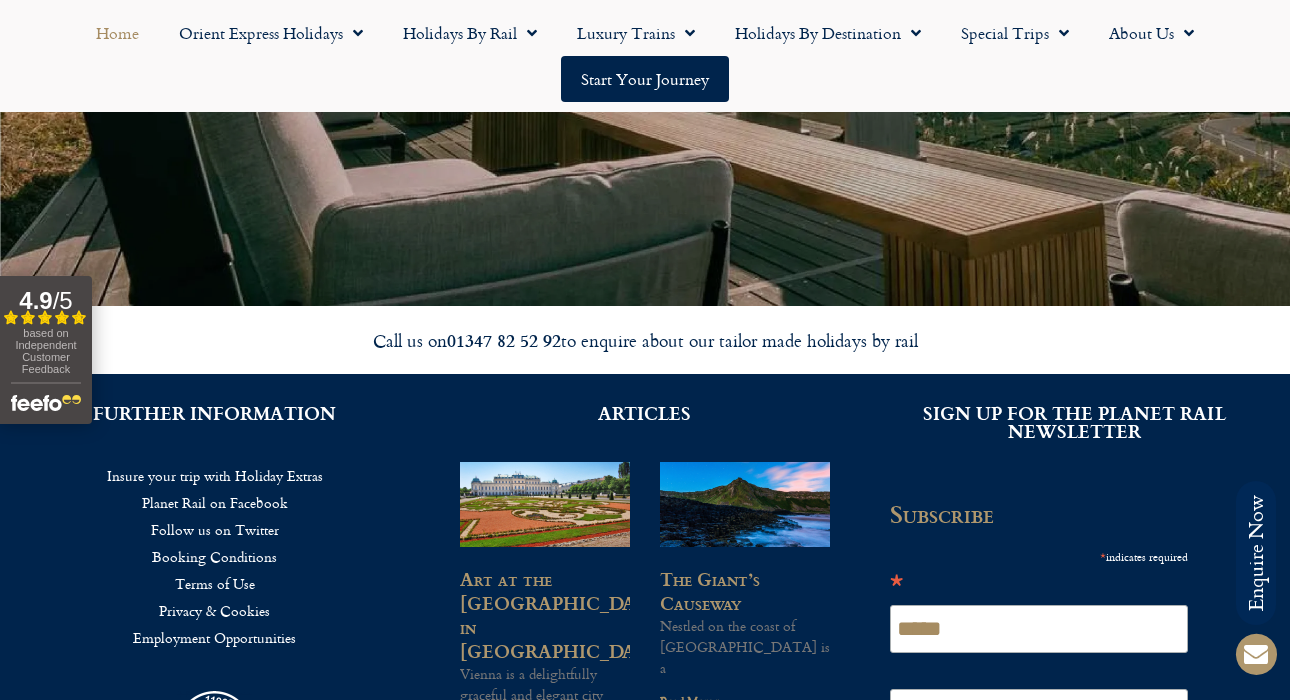 click on "Follow us on Twitter" 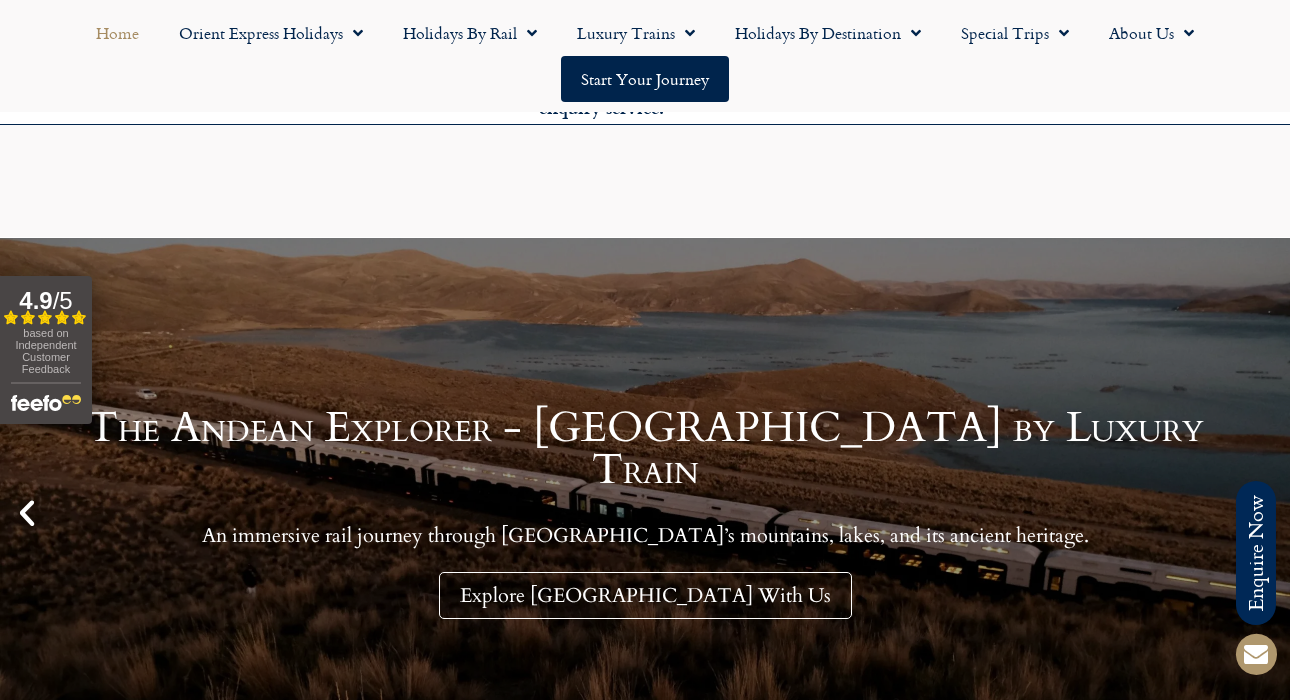 scroll, scrollTop: 2027, scrollLeft: 0, axis: vertical 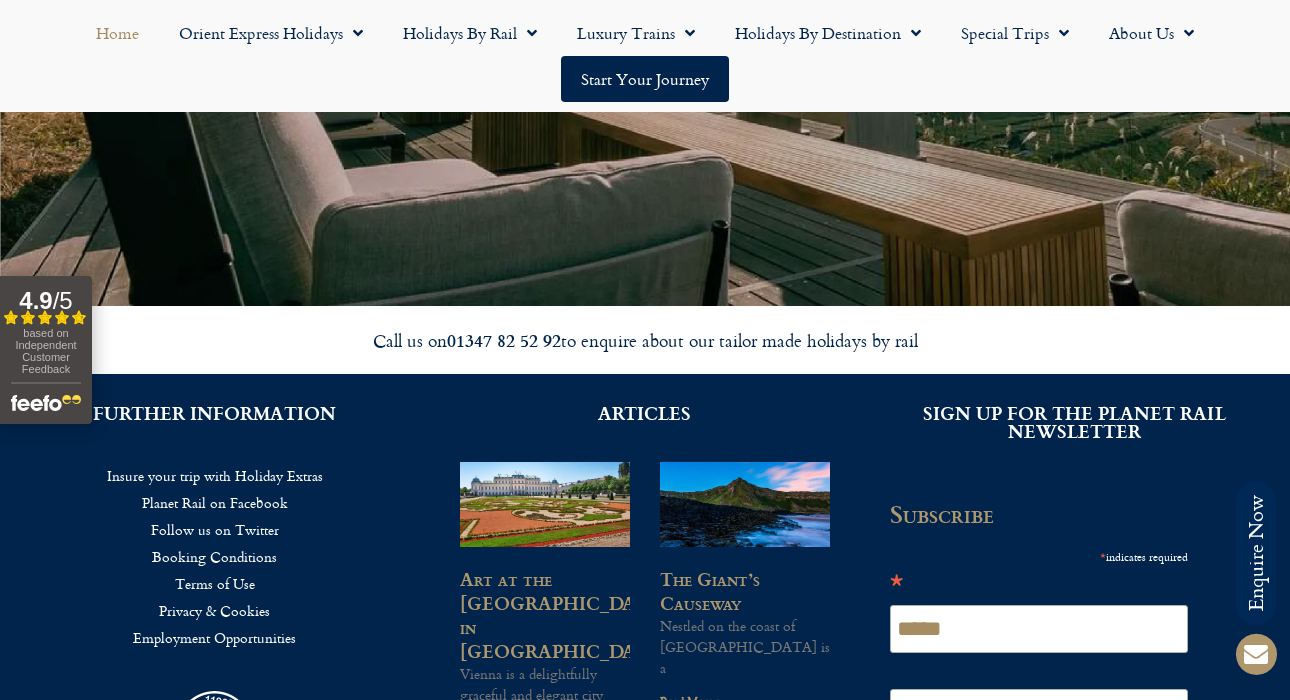 click on "Terms of Use" 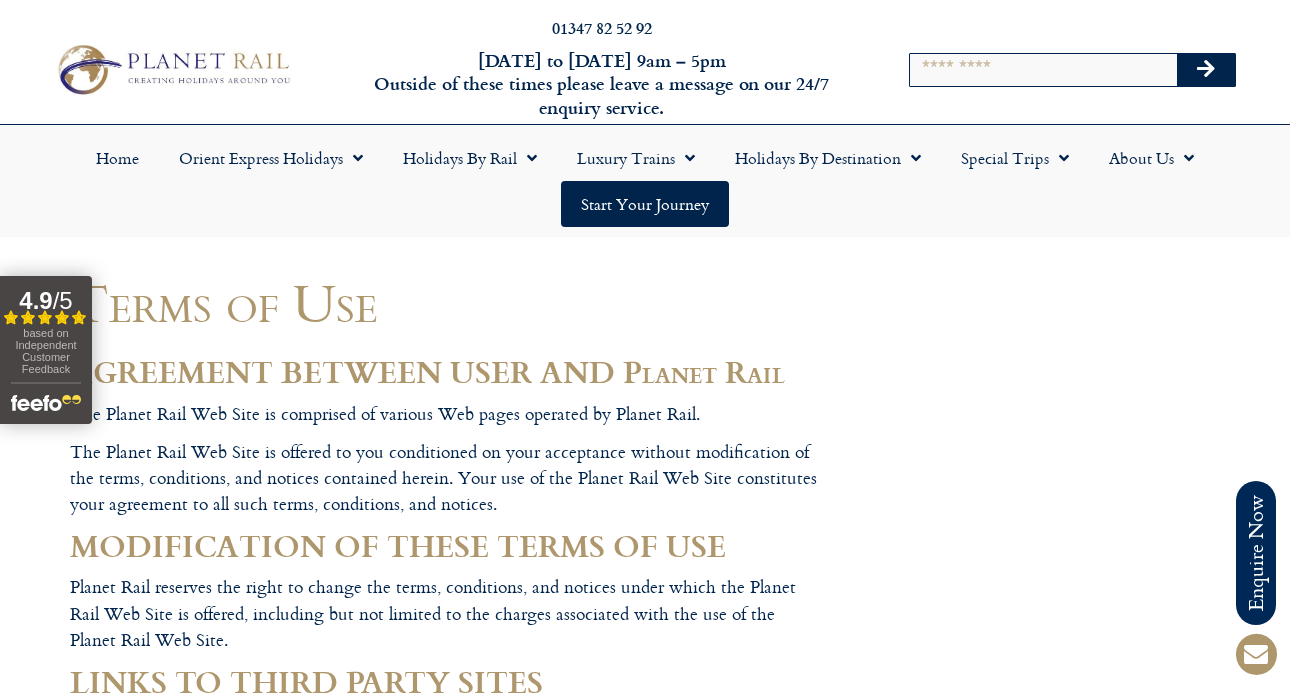 scroll, scrollTop: 0, scrollLeft: 0, axis: both 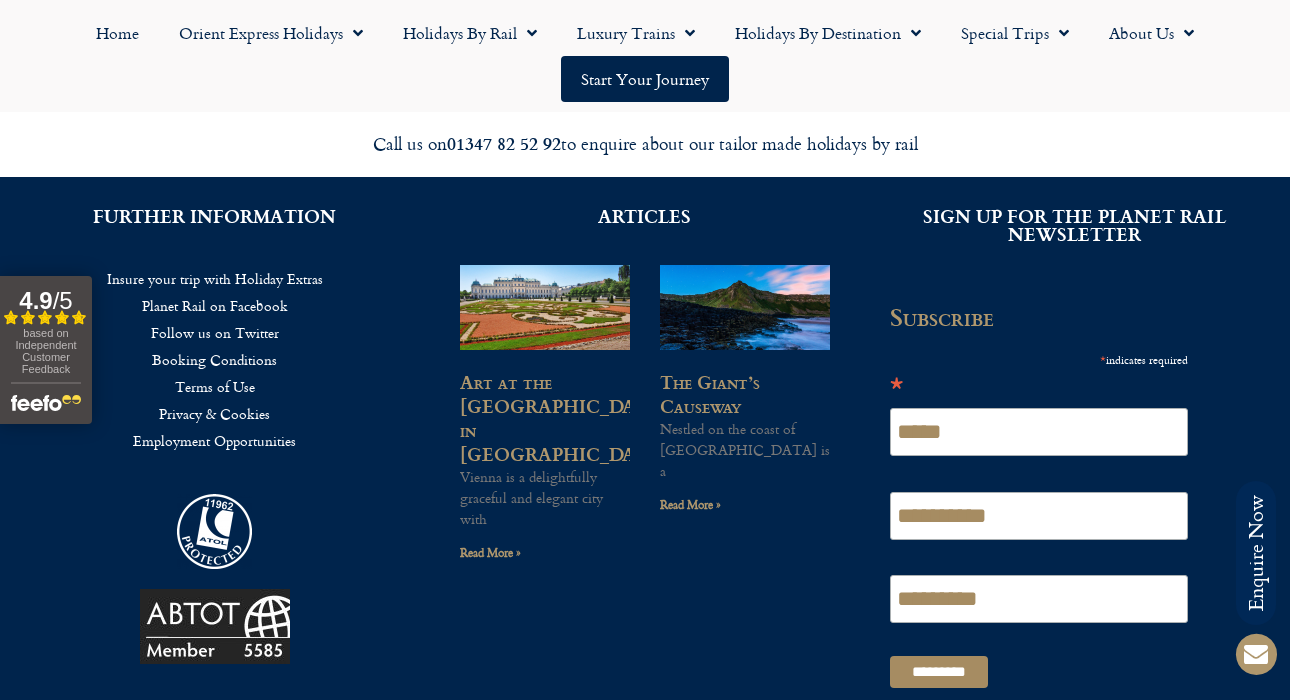click on "Terms of Use" 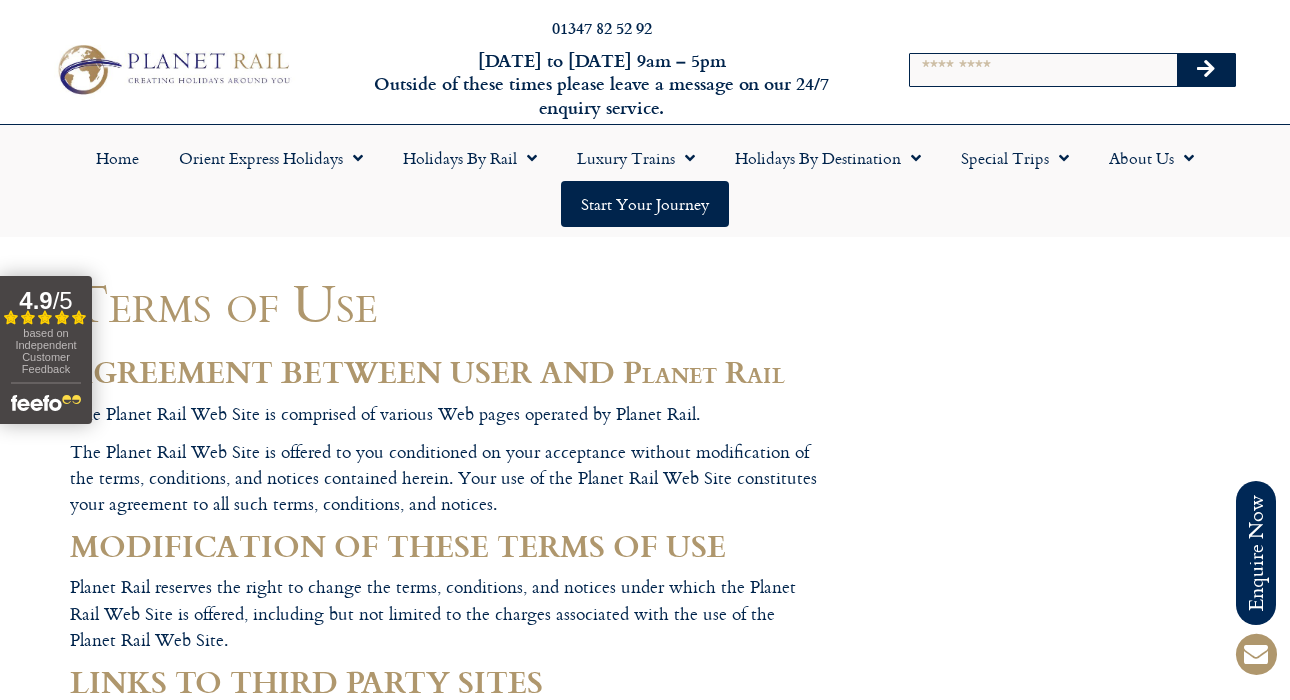 scroll, scrollTop: 0, scrollLeft: 0, axis: both 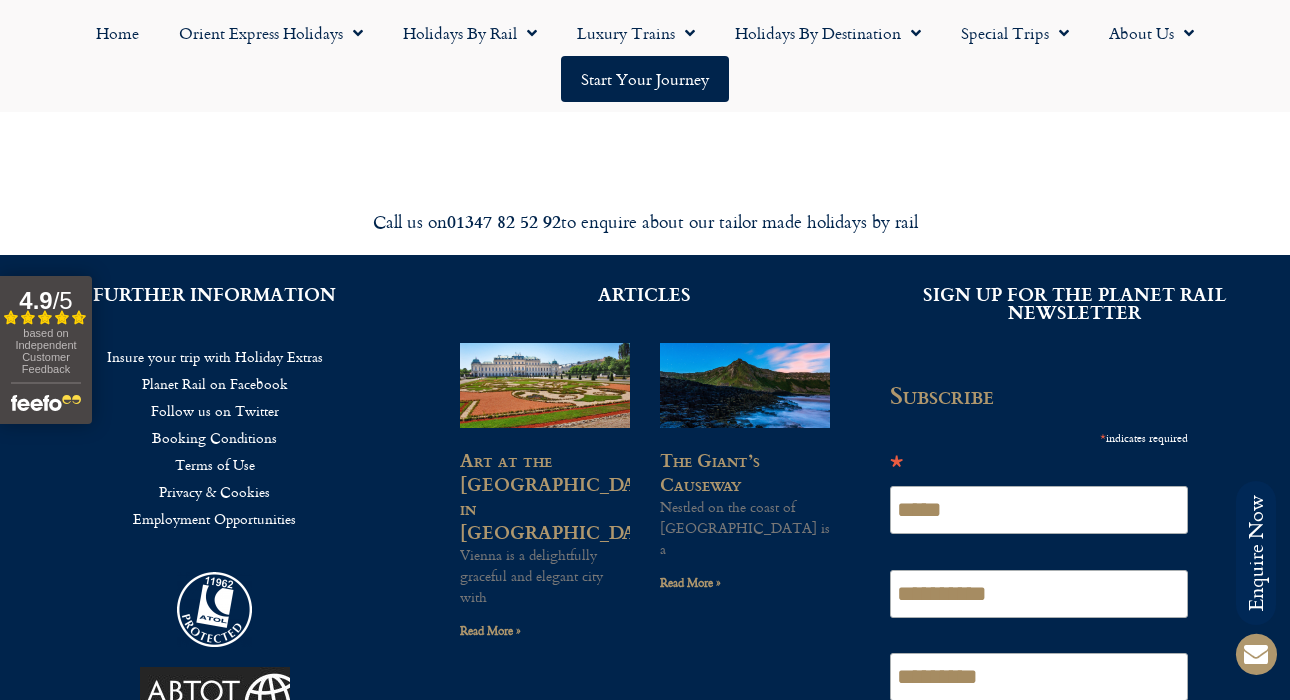 click on "Privacy & Cookies" 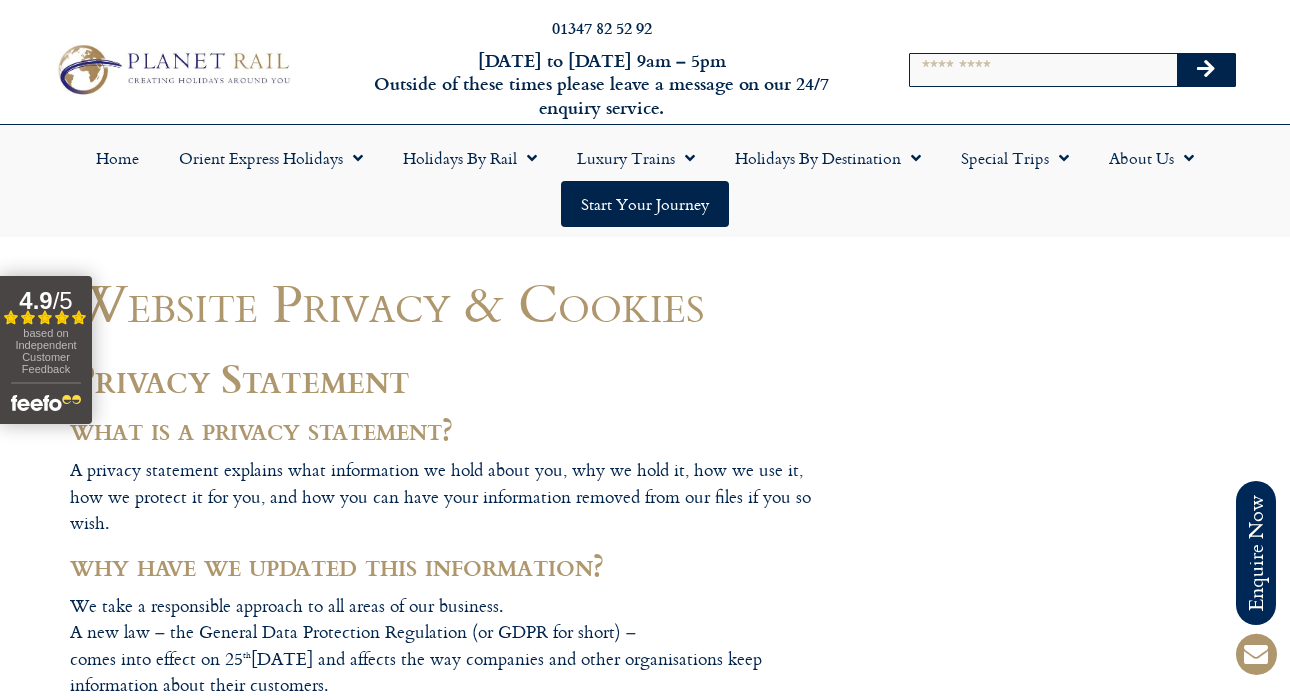 scroll, scrollTop: 0, scrollLeft: 0, axis: both 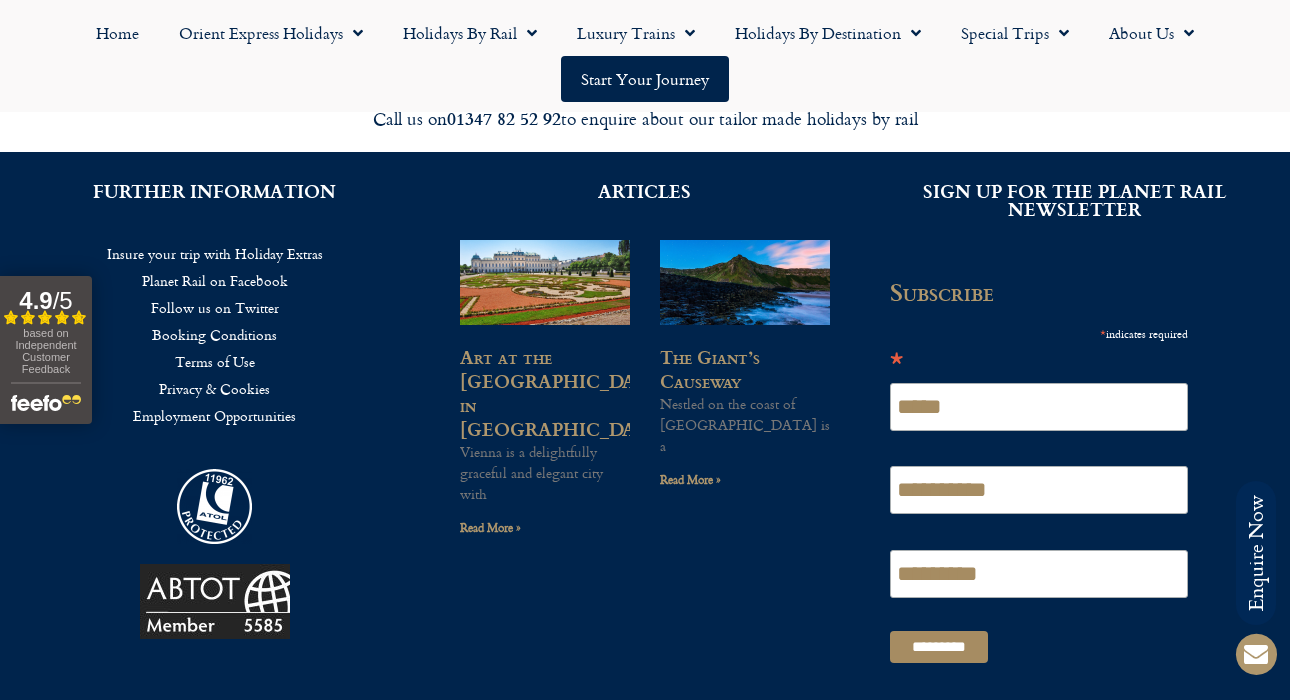 click on "Employment Opportunities" 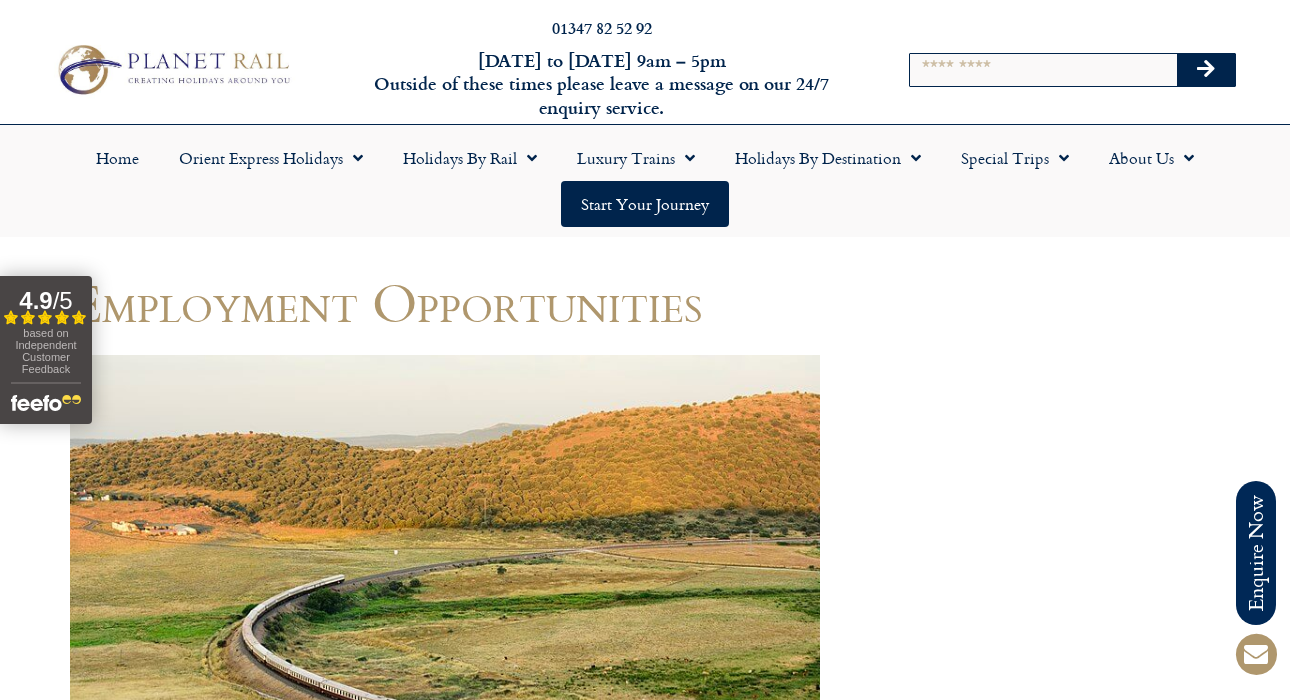 scroll, scrollTop: 0, scrollLeft: 0, axis: both 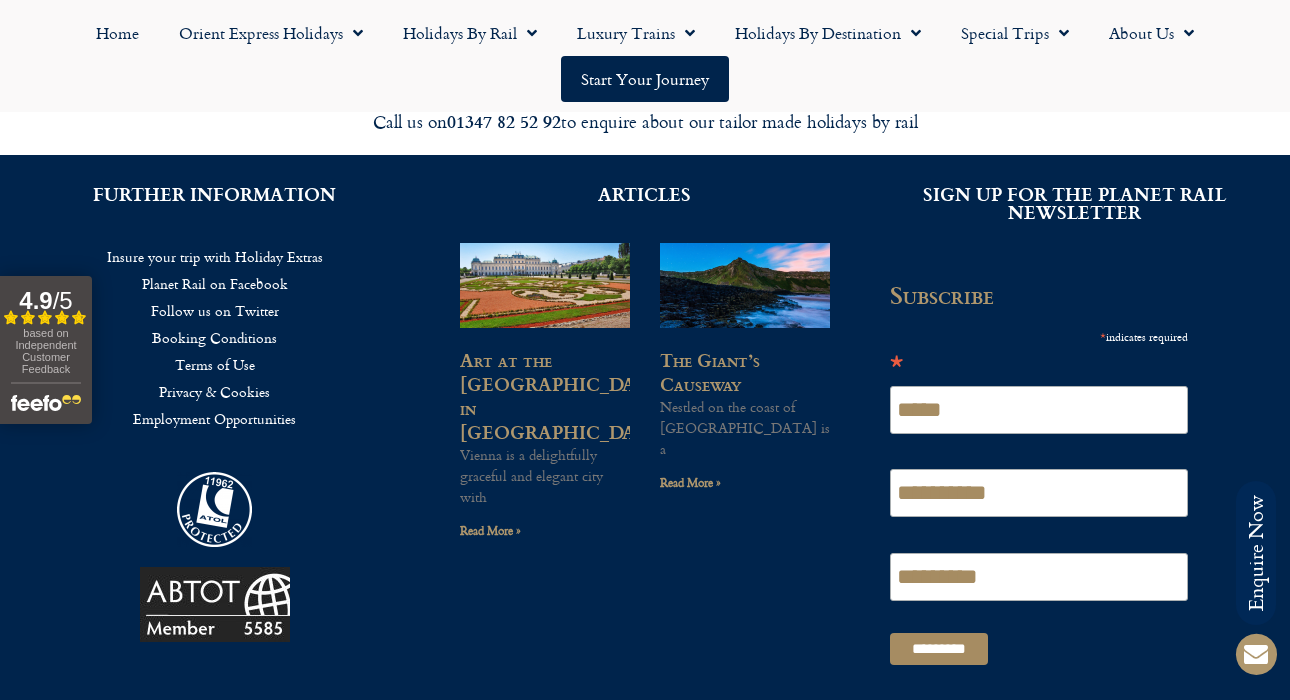 click on "Insure your trip with Holiday Extras" 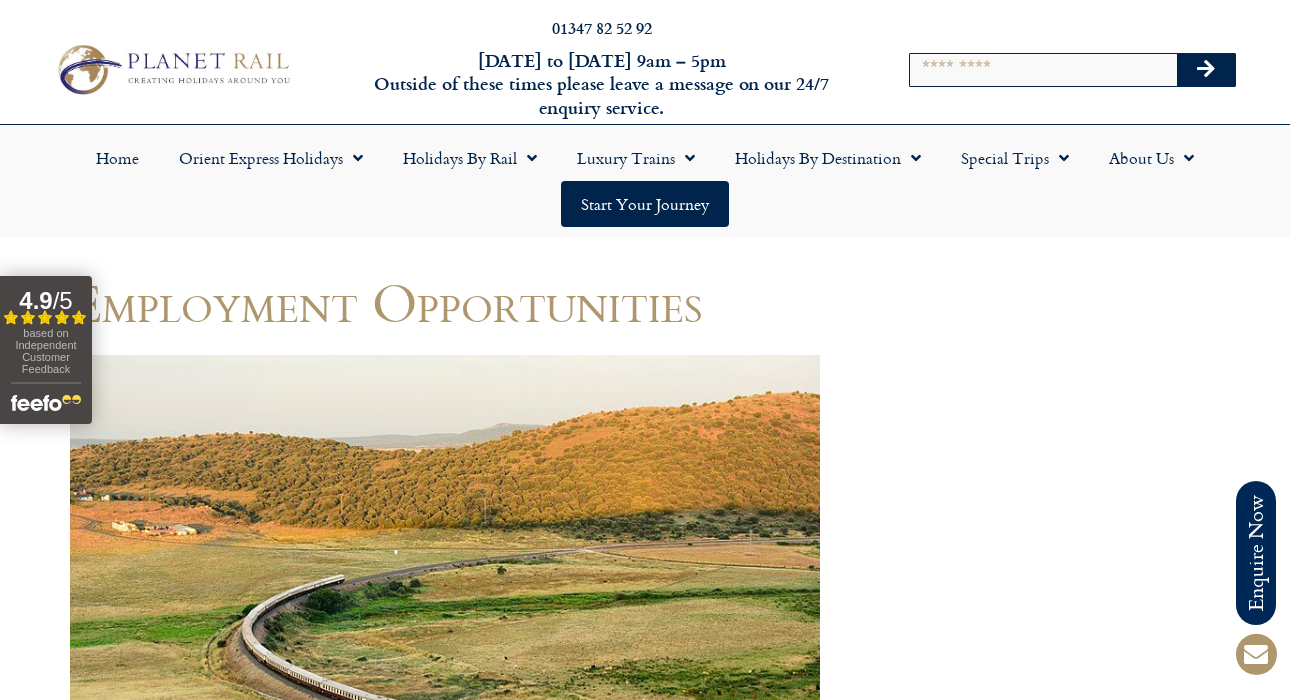 scroll, scrollTop: 0, scrollLeft: 0, axis: both 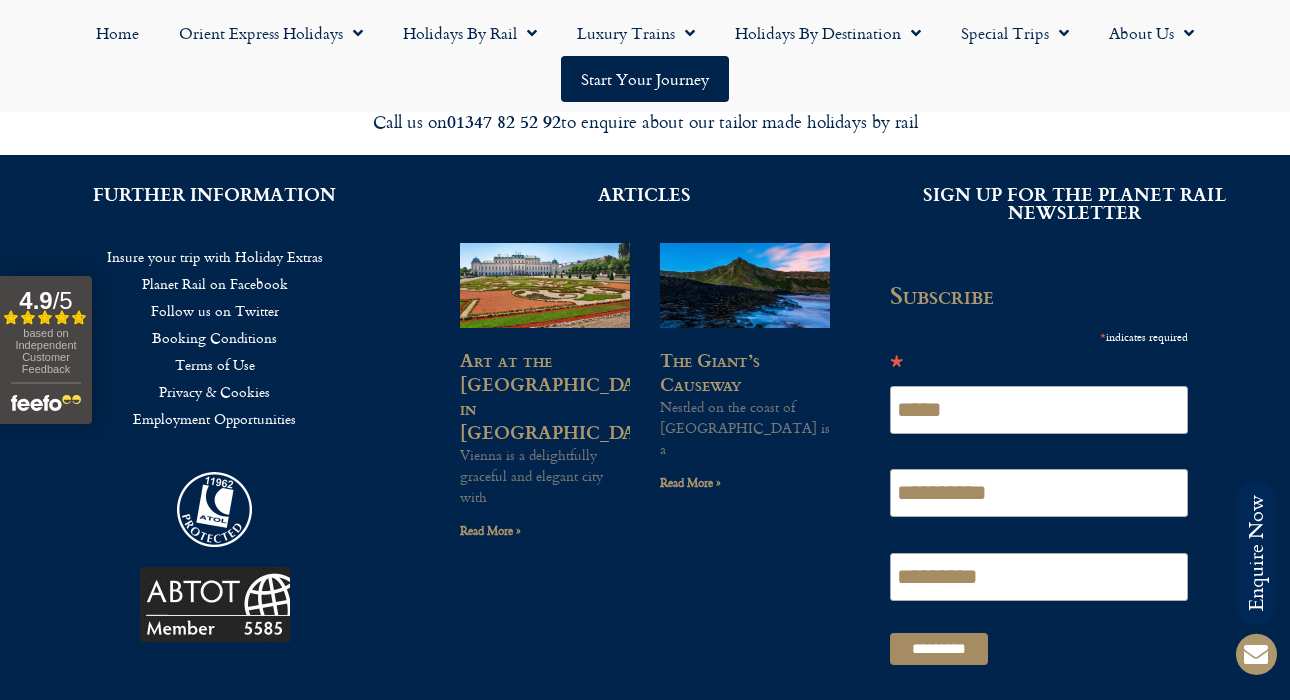 click on "Planet Rail on Facebook" 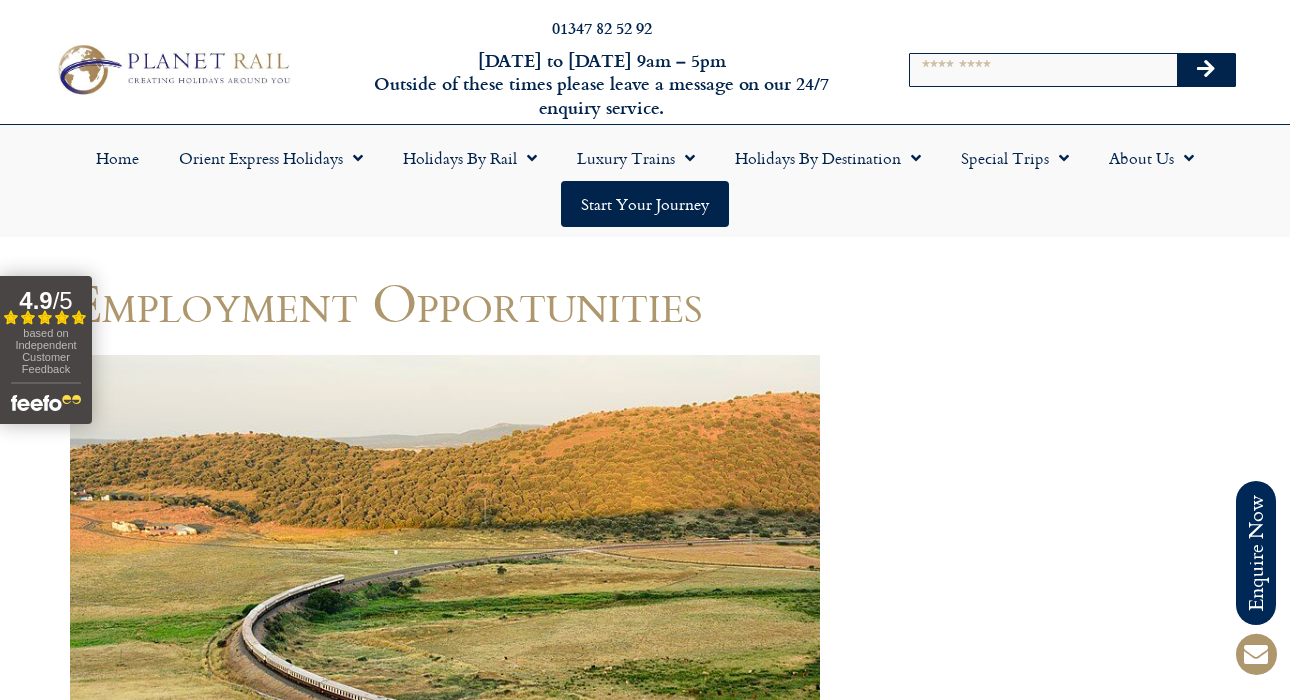 scroll, scrollTop: 3523, scrollLeft: 0, axis: vertical 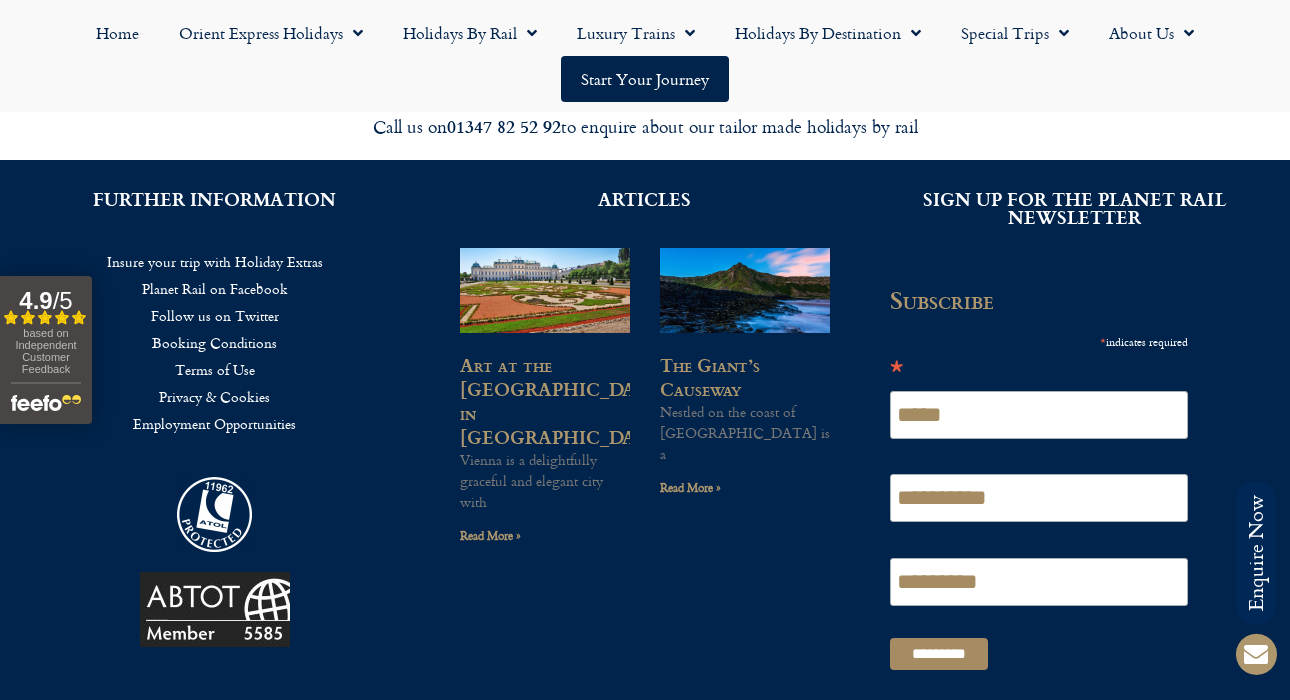 click on "Booking Conditions" 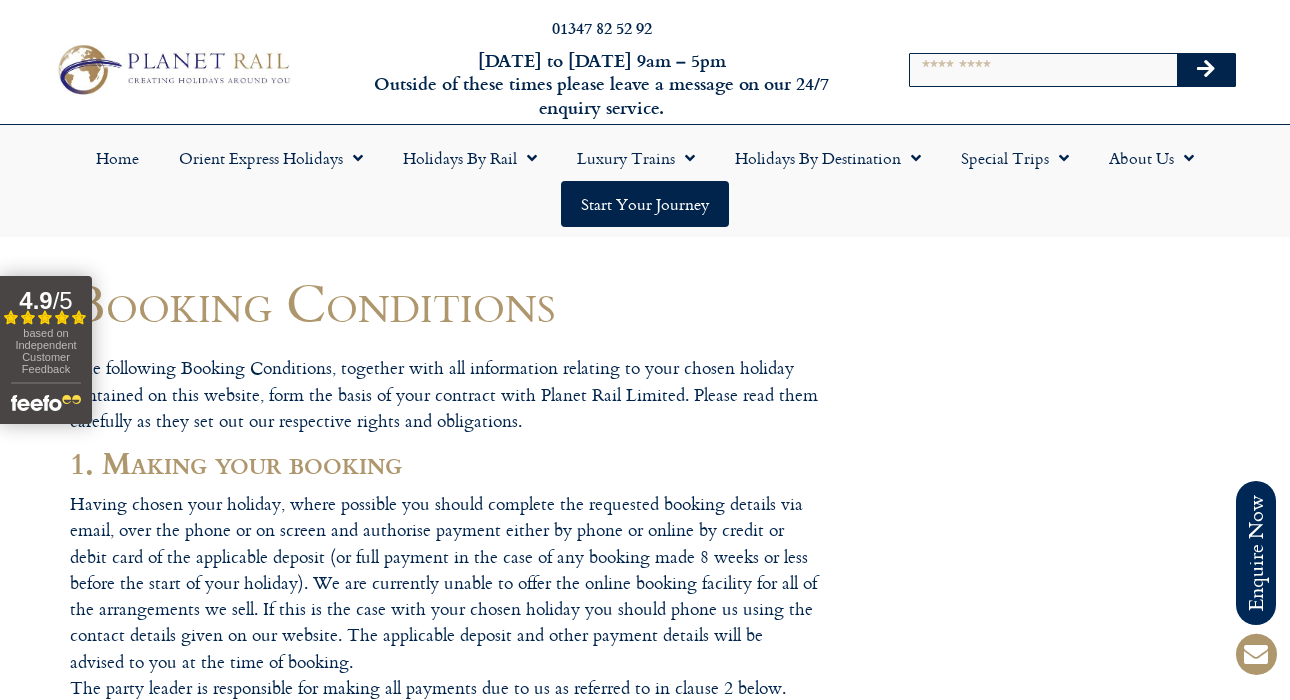 scroll, scrollTop: 0, scrollLeft: 0, axis: both 